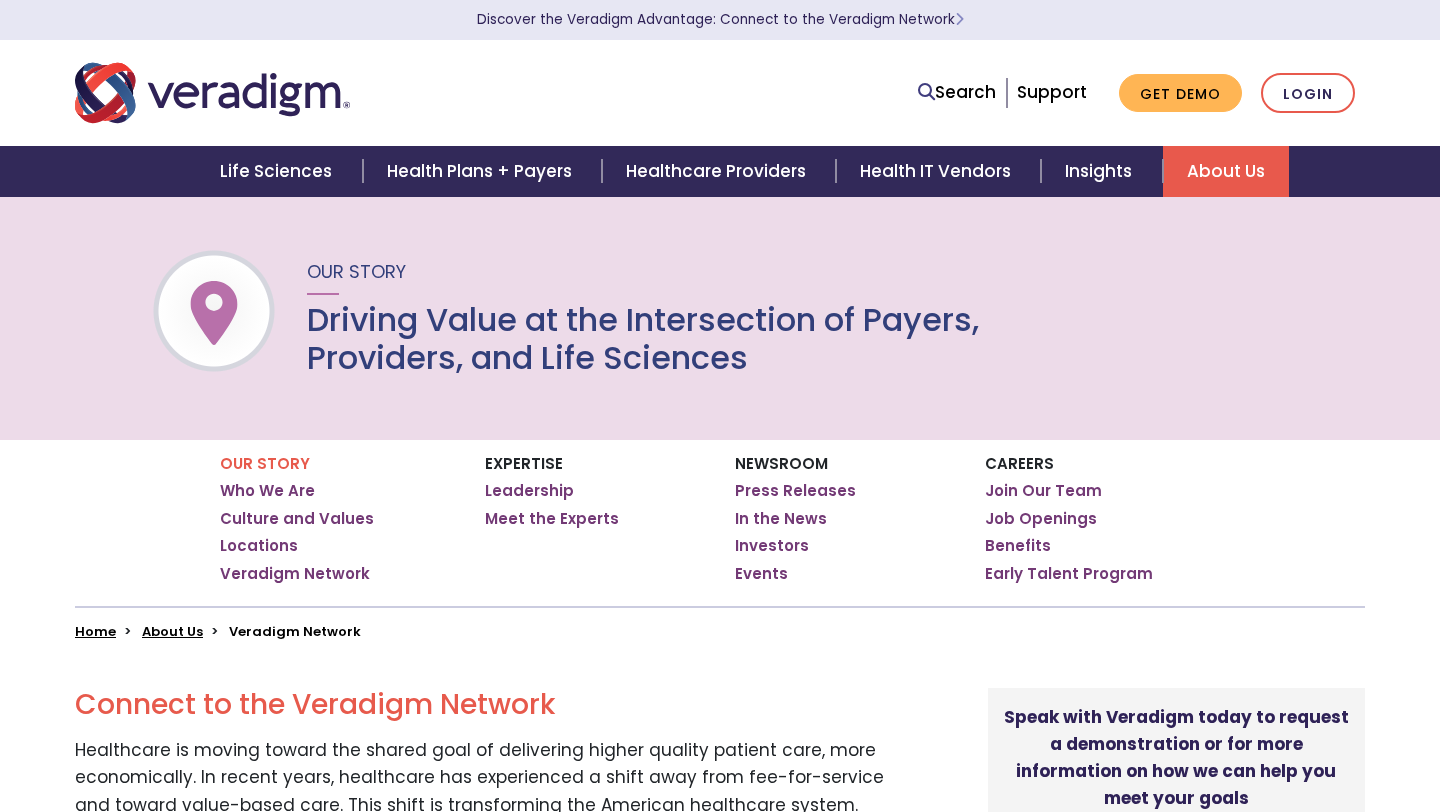 scroll, scrollTop: 3336, scrollLeft: 0, axis: vertical 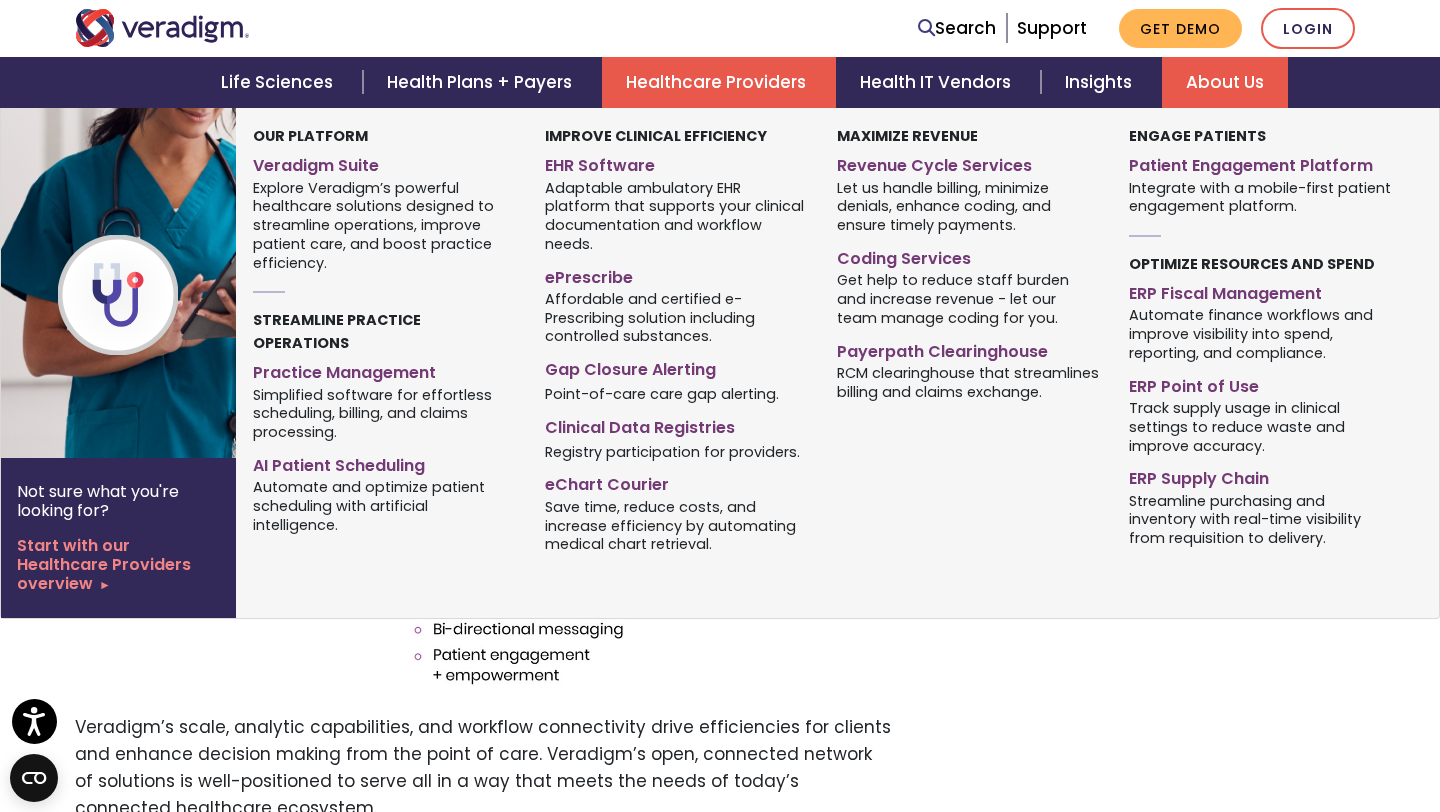 click on "Healthcare Providers" at bounding box center (719, 82) 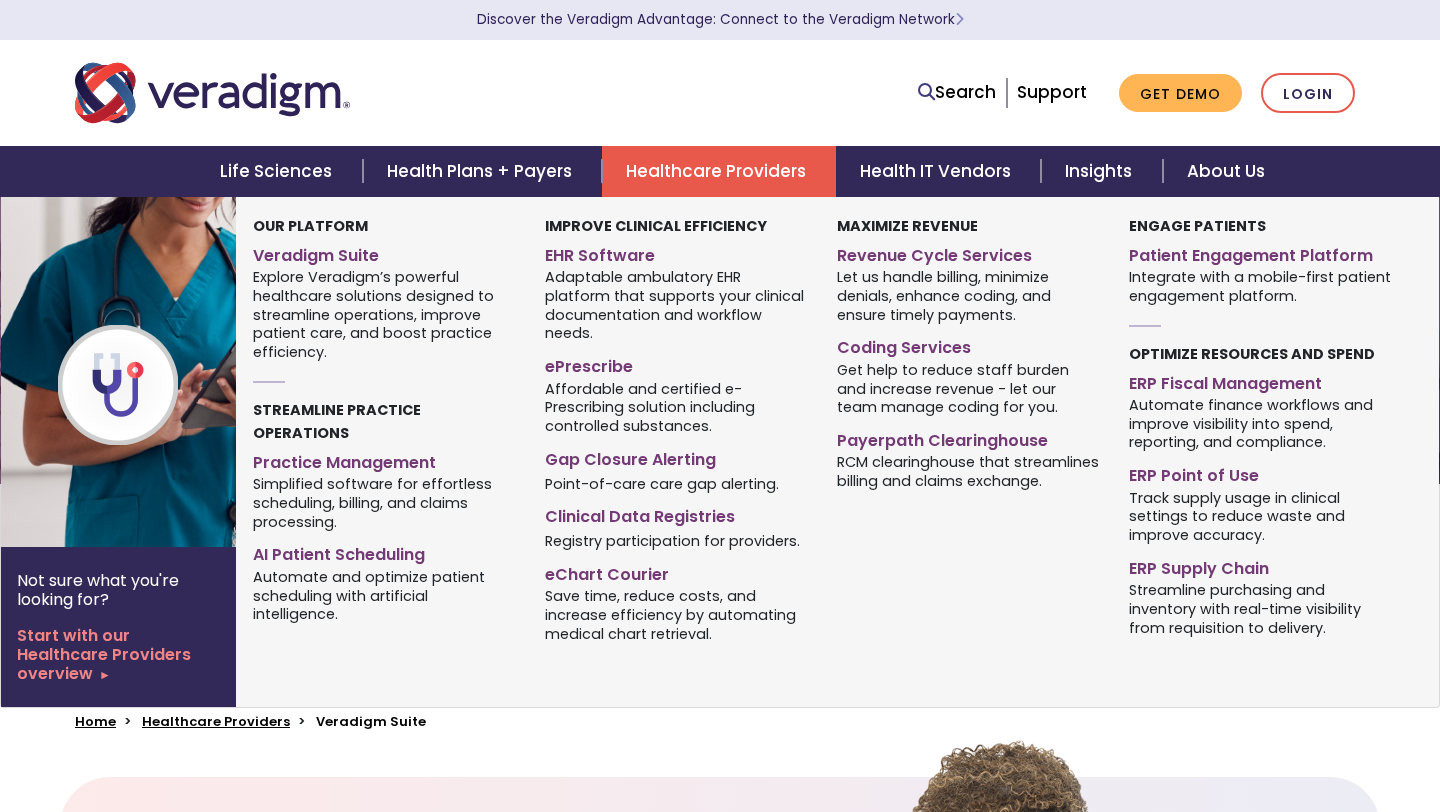 scroll, scrollTop: 0, scrollLeft: 0, axis: both 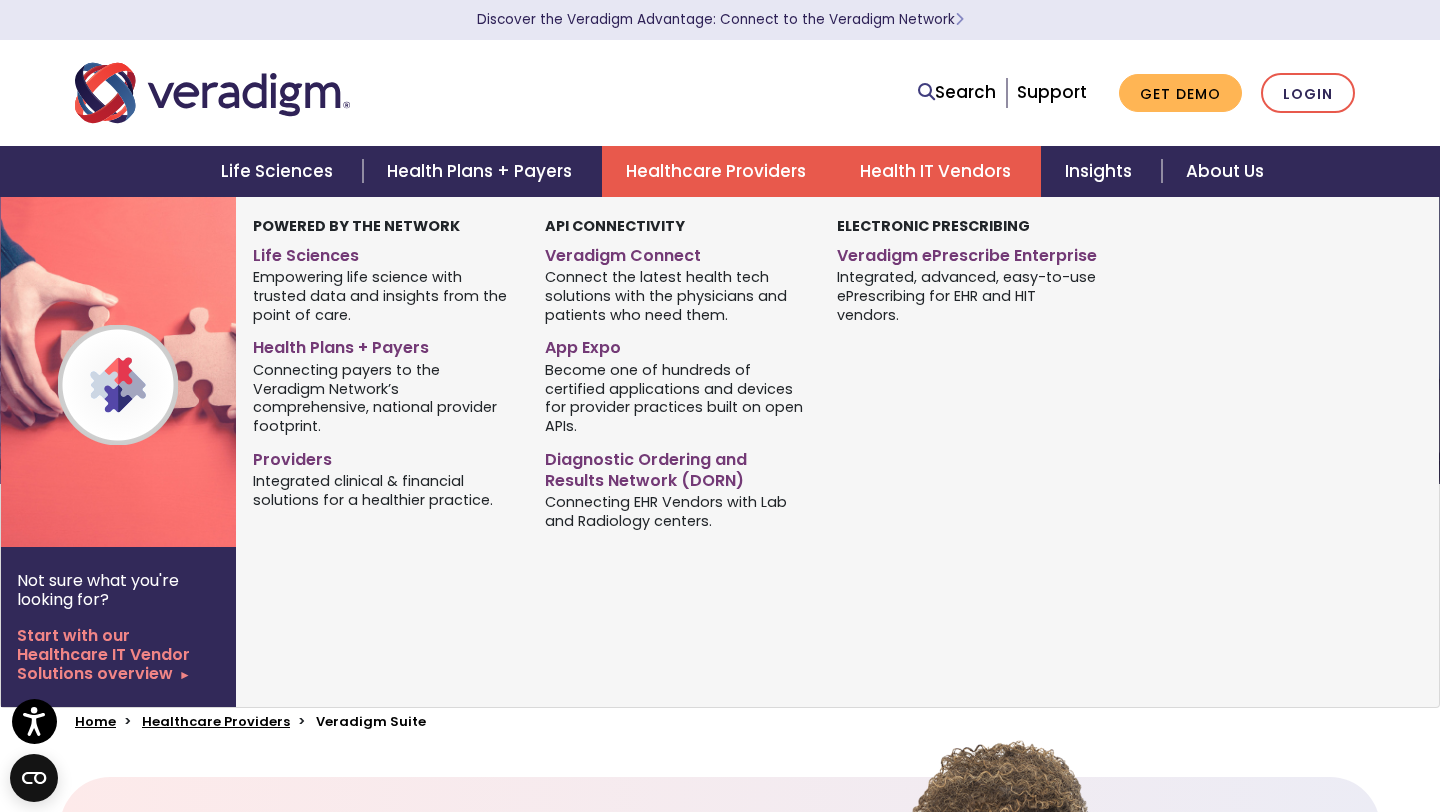 click on "Health IT Vendors" at bounding box center (938, 171) 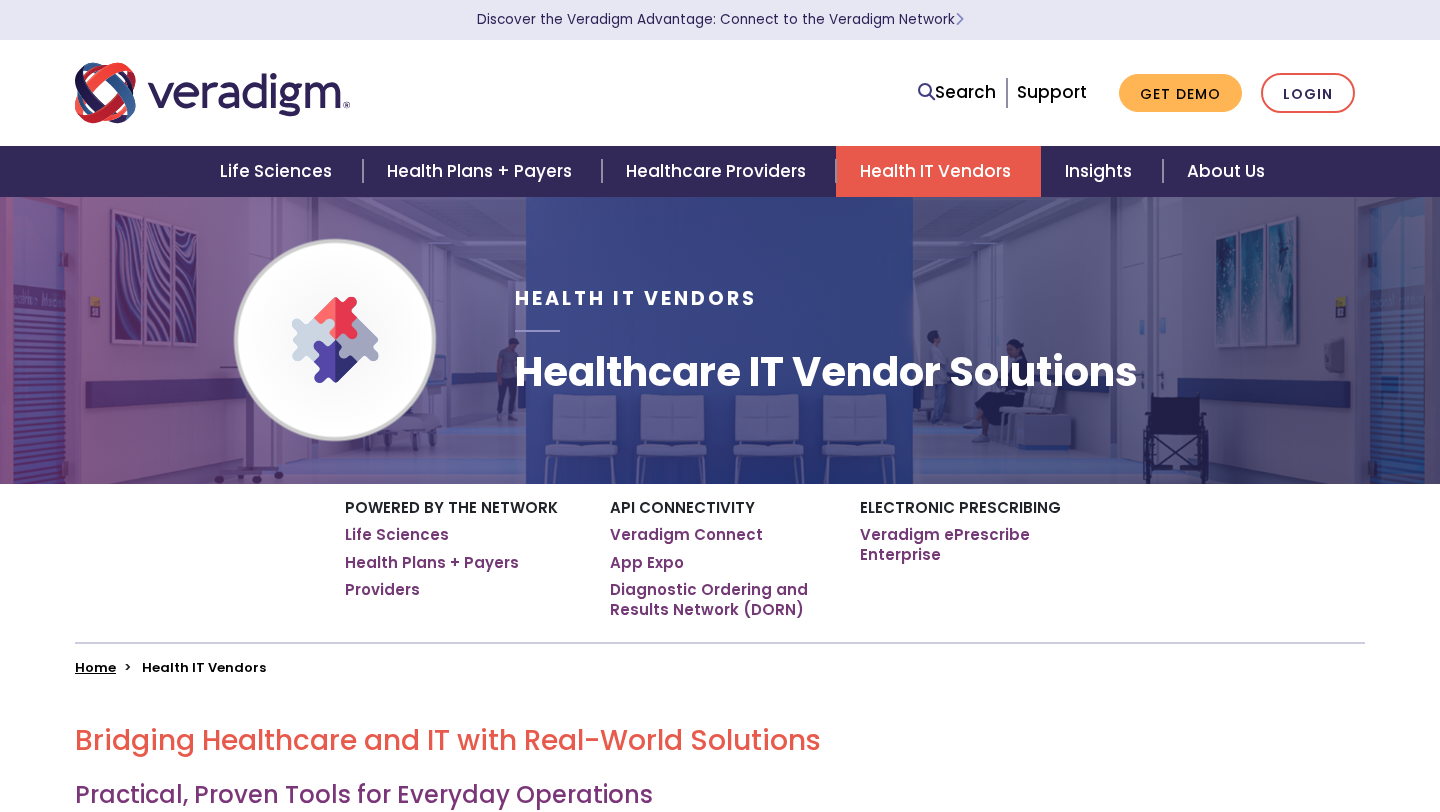 scroll, scrollTop: 0, scrollLeft: 0, axis: both 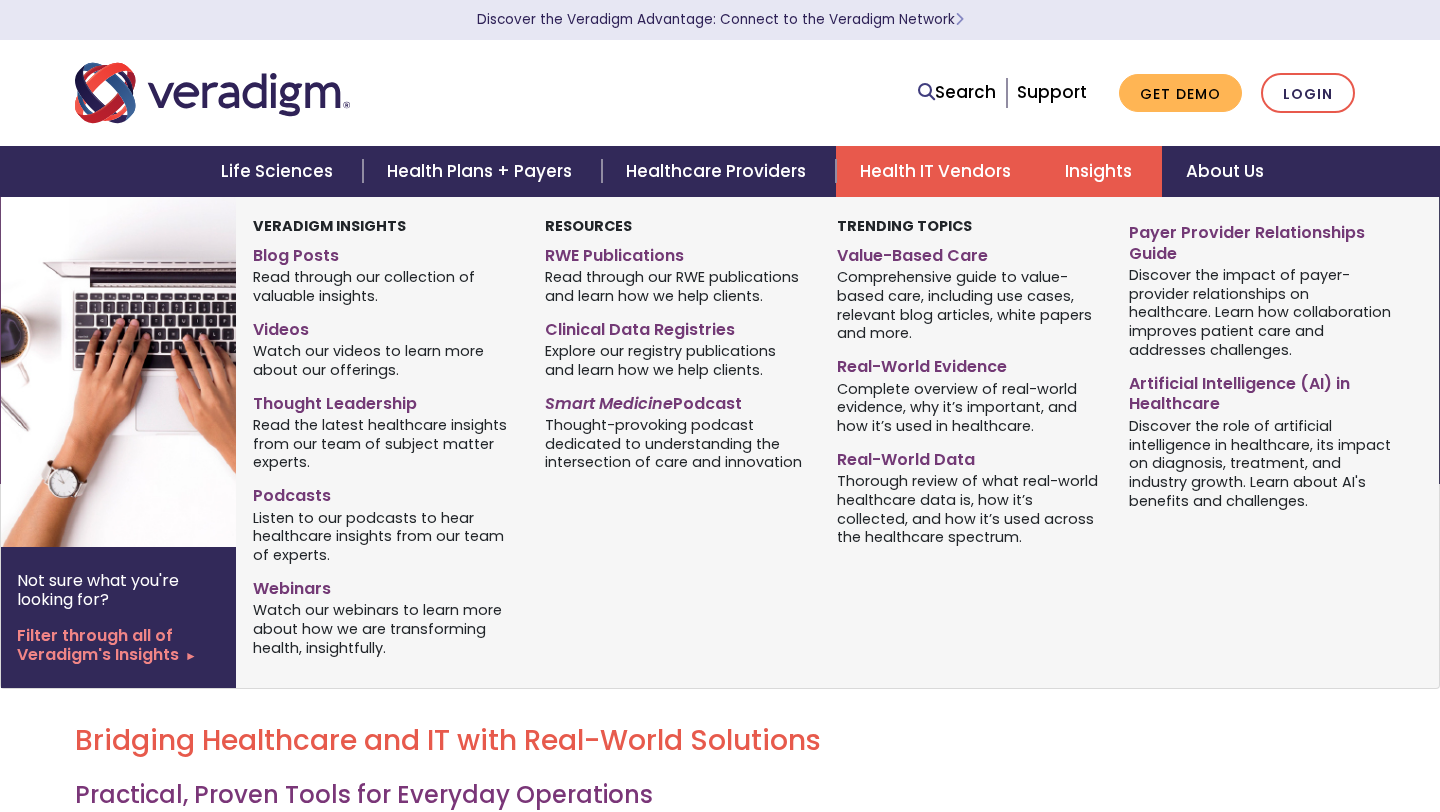 click on "Insights" at bounding box center (1101, 171) 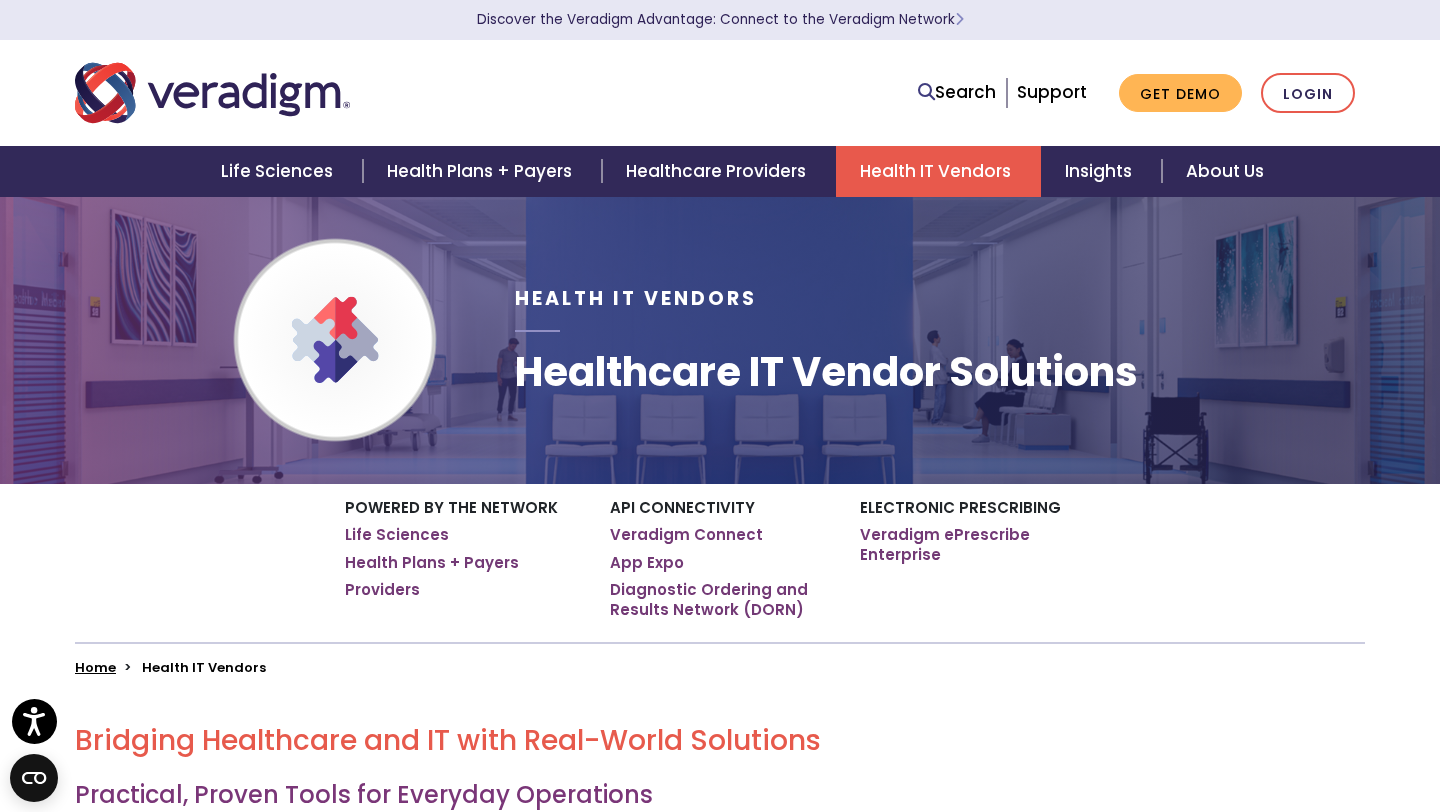 click on "Search
Support
Get Demo
Login" at bounding box center (1136, 93) 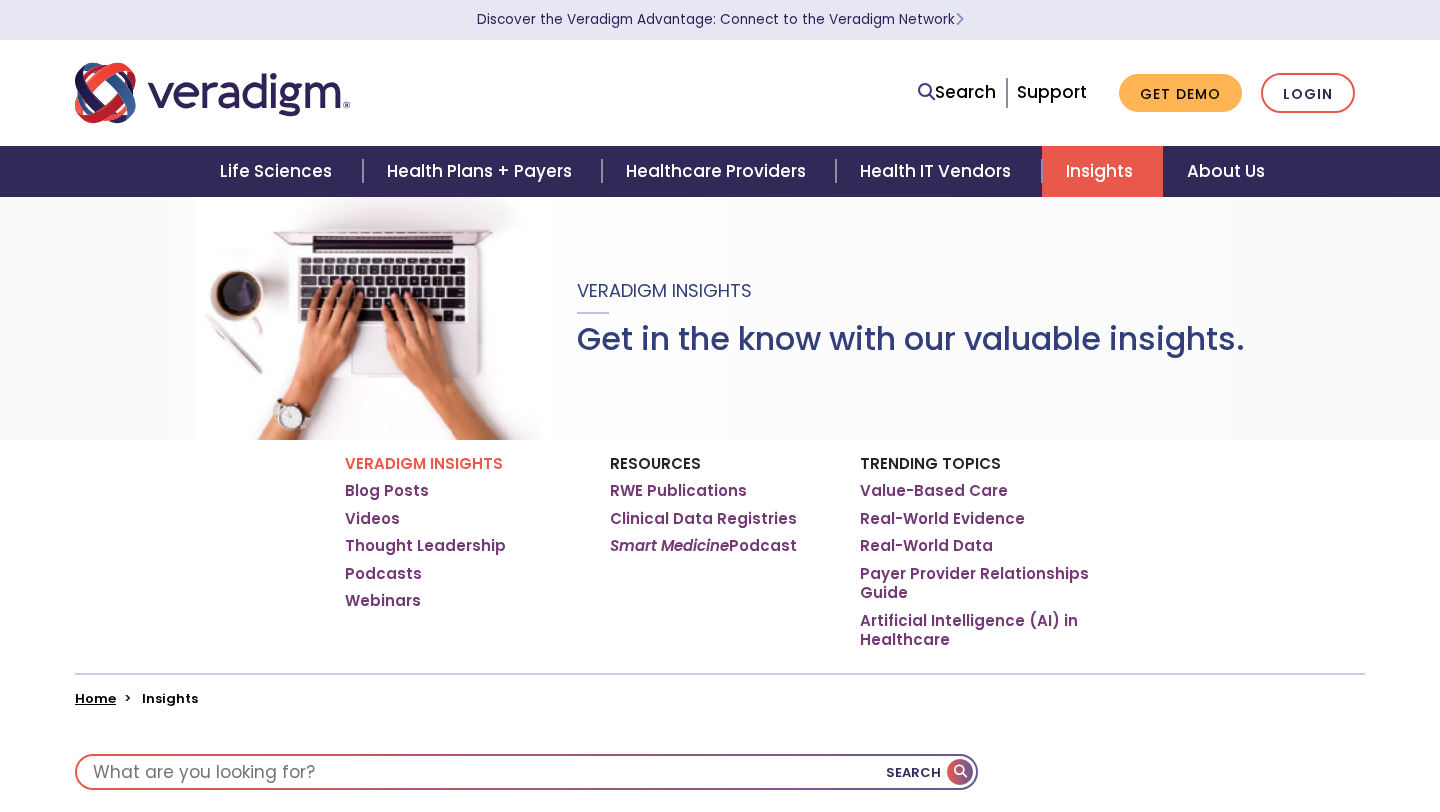 scroll, scrollTop: 0, scrollLeft: 0, axis: both 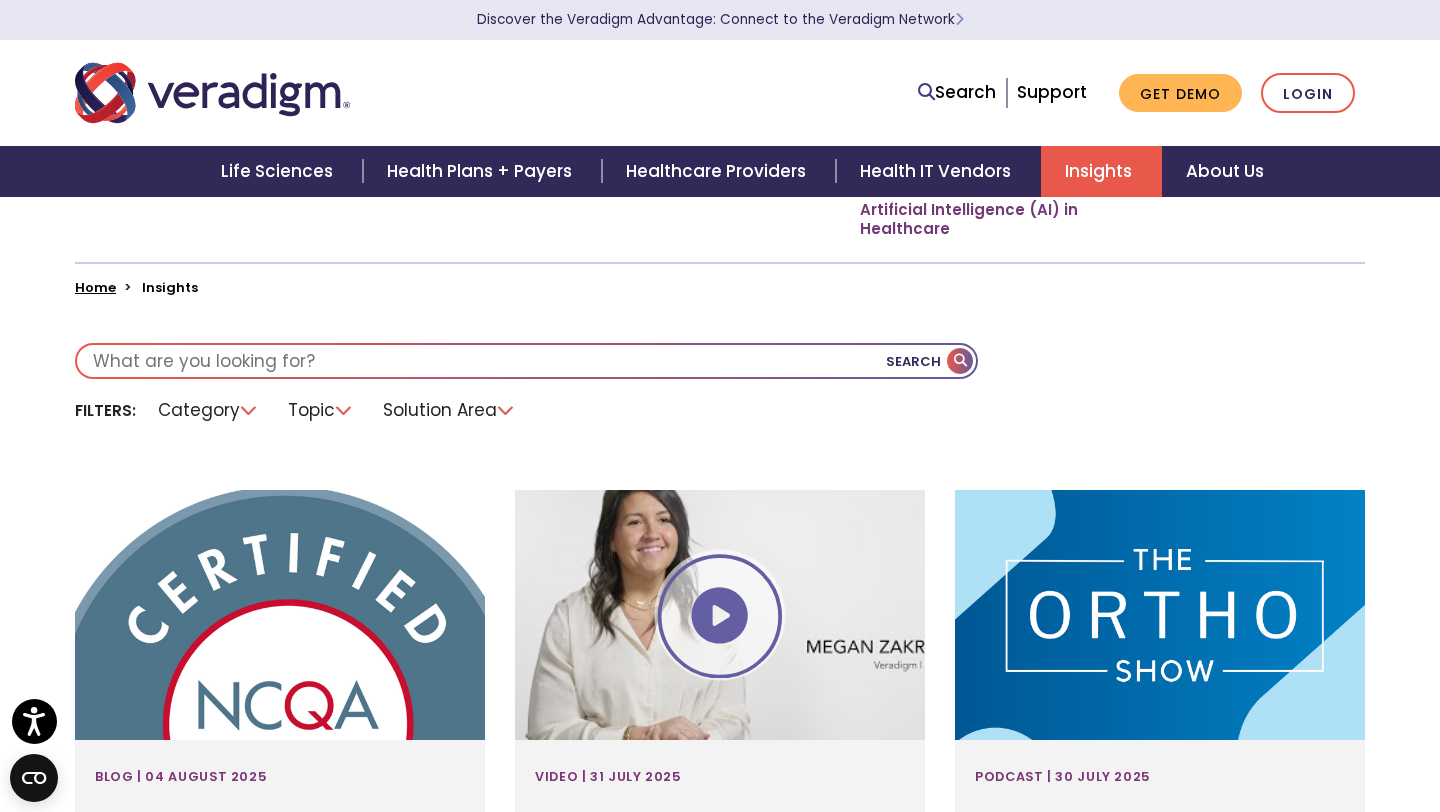 click on "Search
Support
Get Demo
Login" at bounding box center [720, 93] 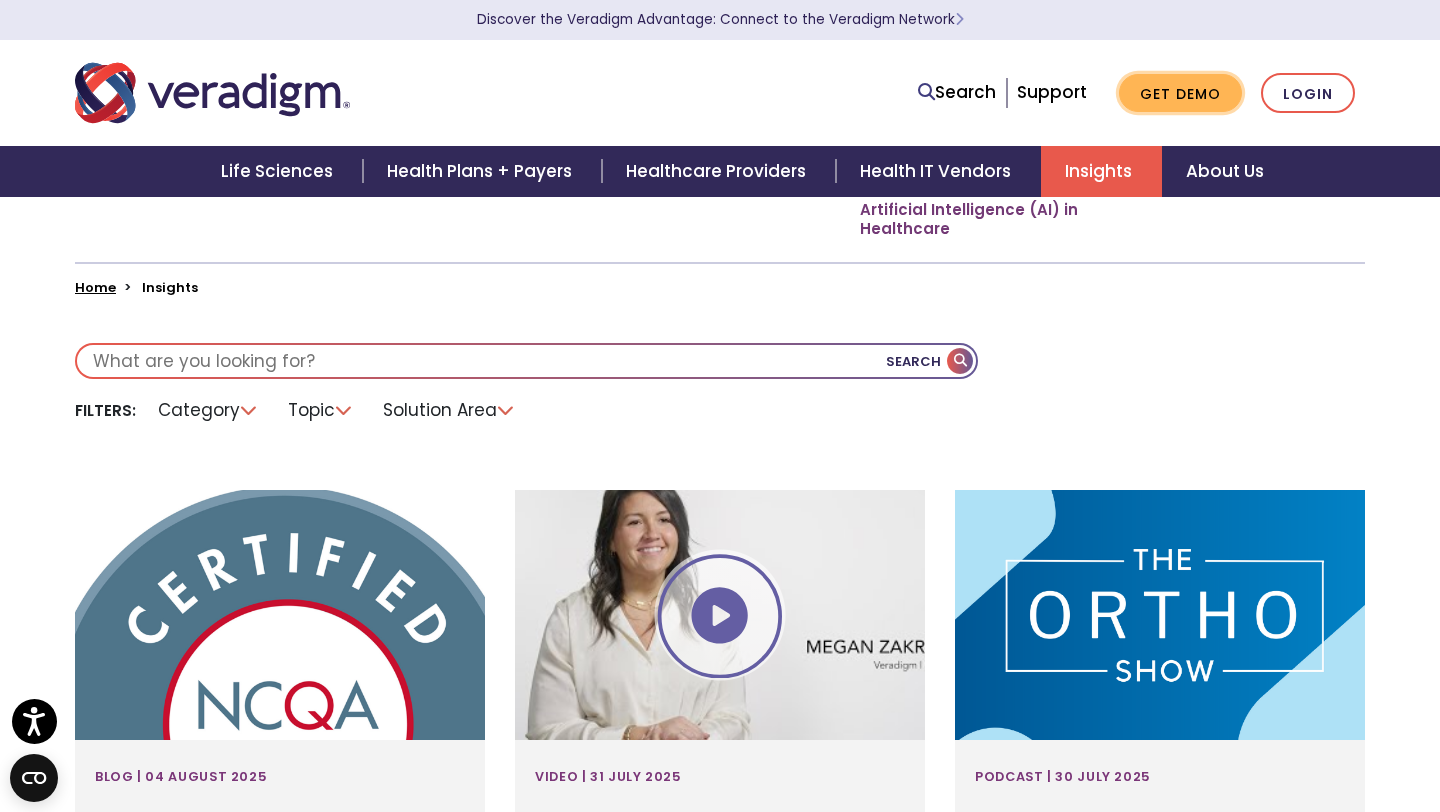 click on "Get Demo" at bounding box center [1180, 93] 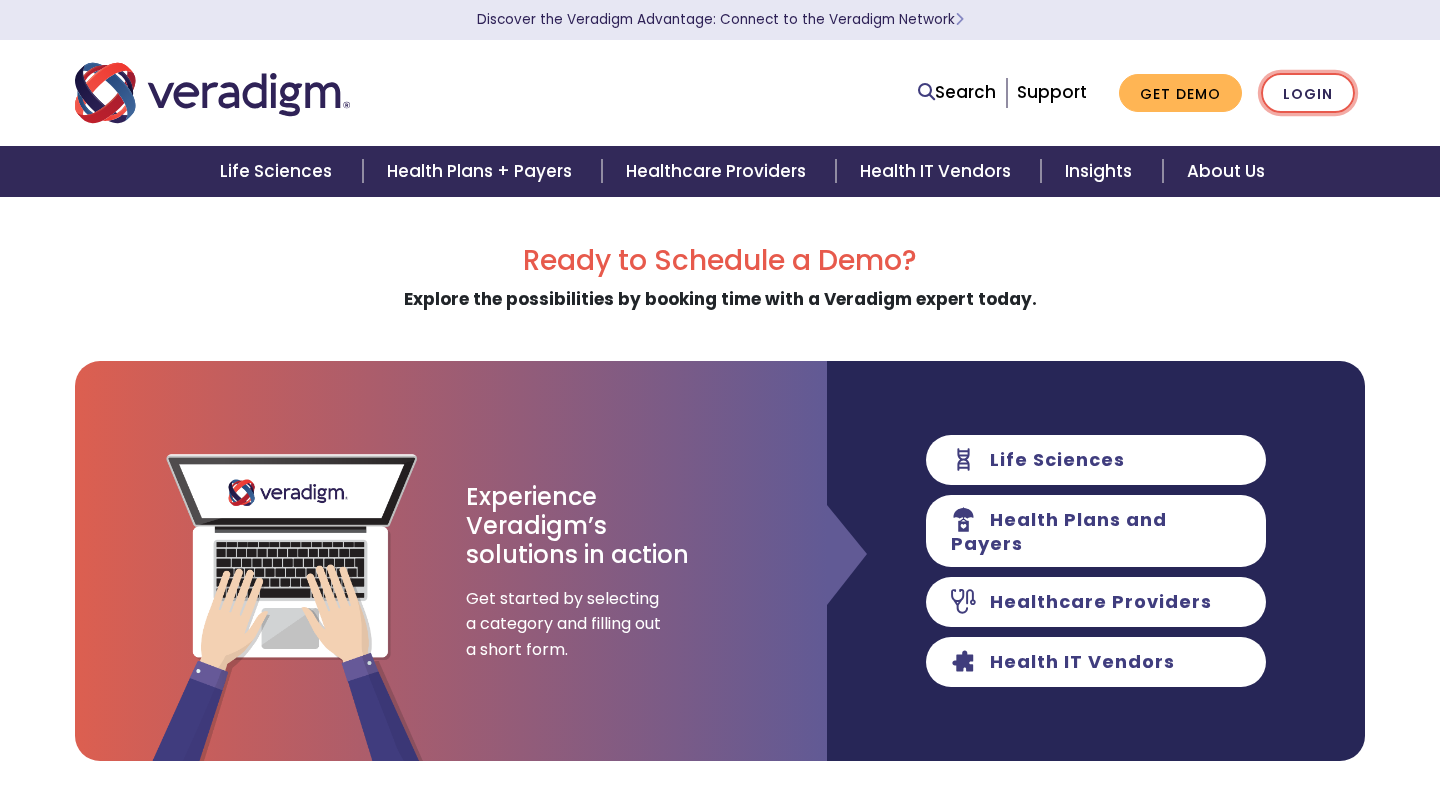 scroll, scrollTop: 0, scrollLeft: 0, axis: both 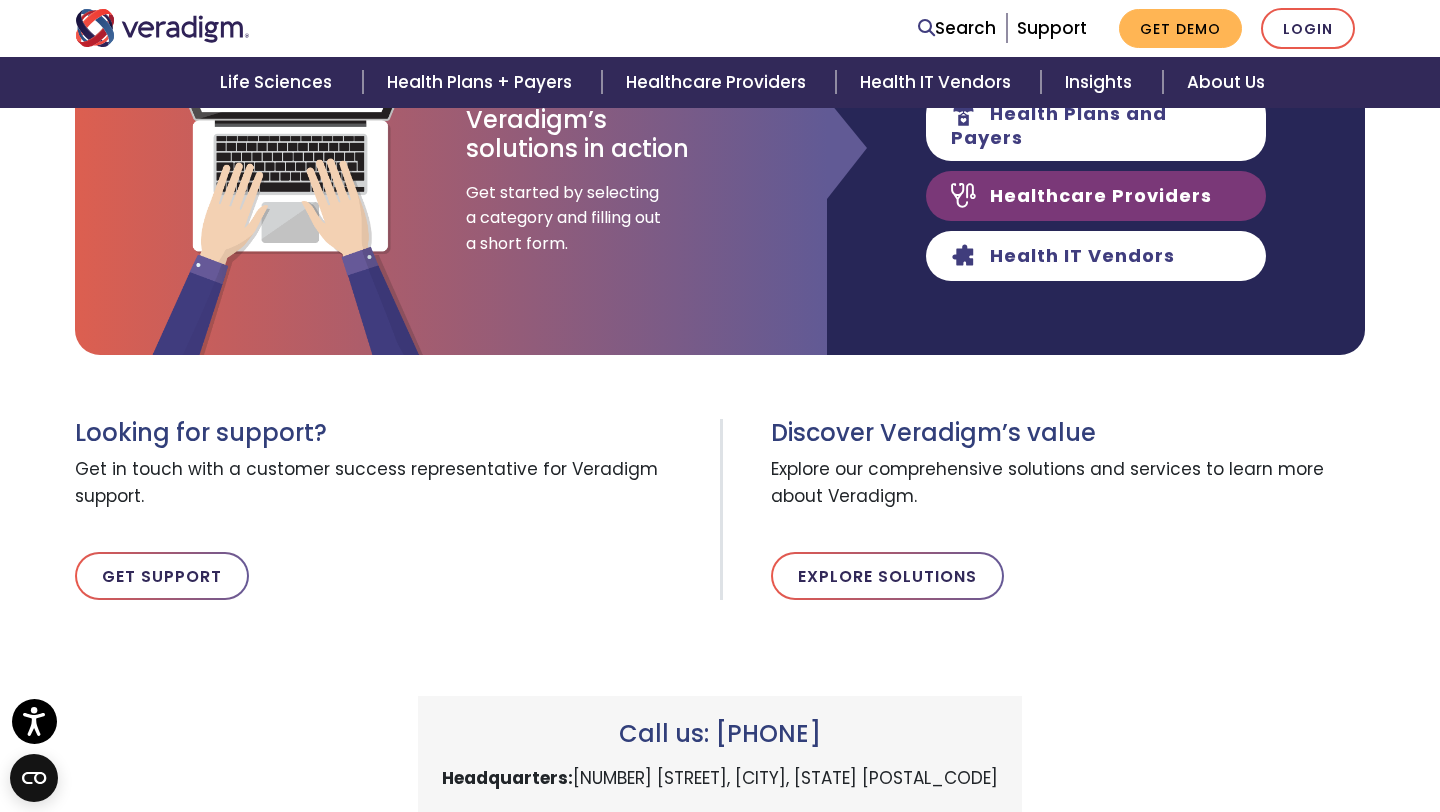 click on "Healthcare Providers" at bounding box center [1096, 196] 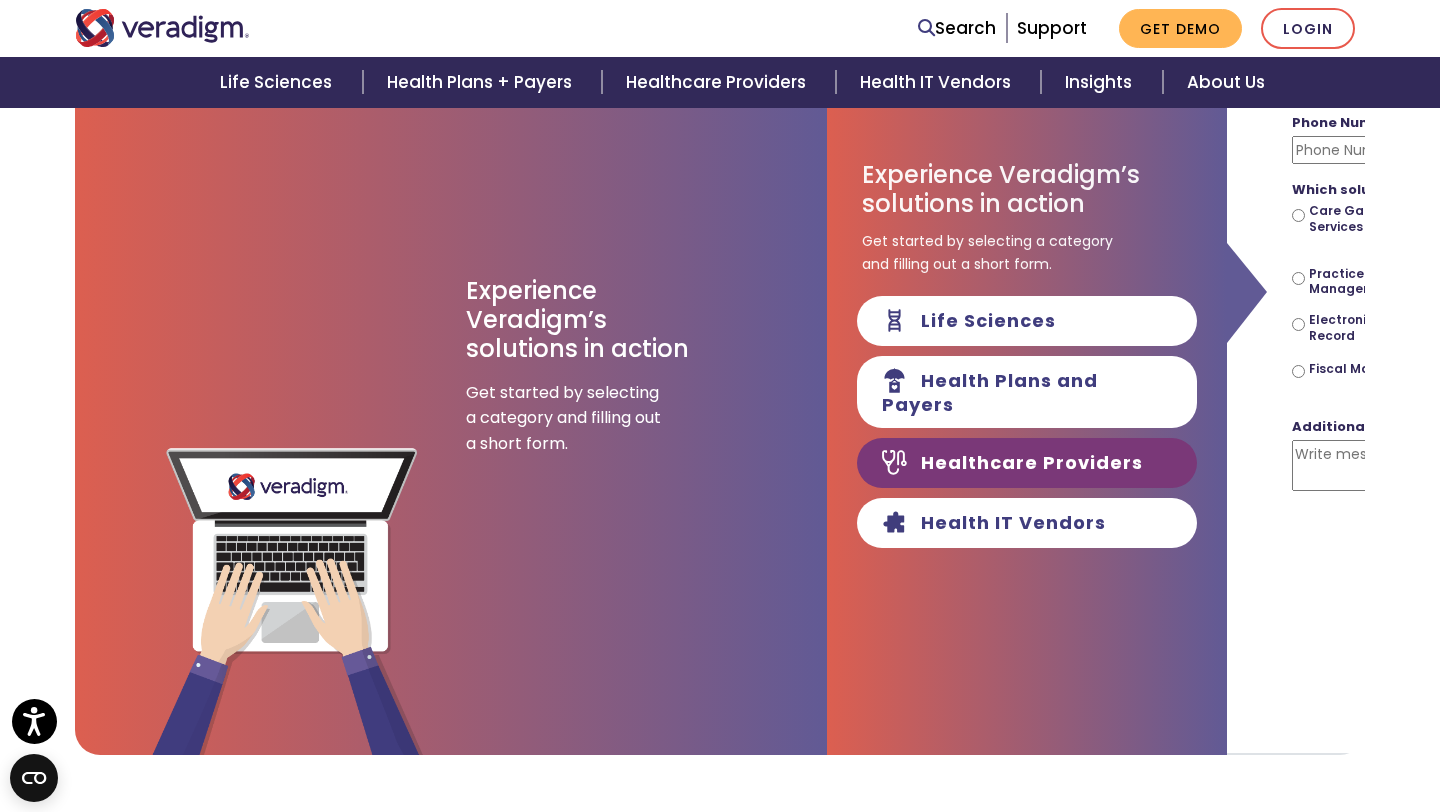 scroll, scrollTop: 361, scrollLeft: 0, axis: vertical 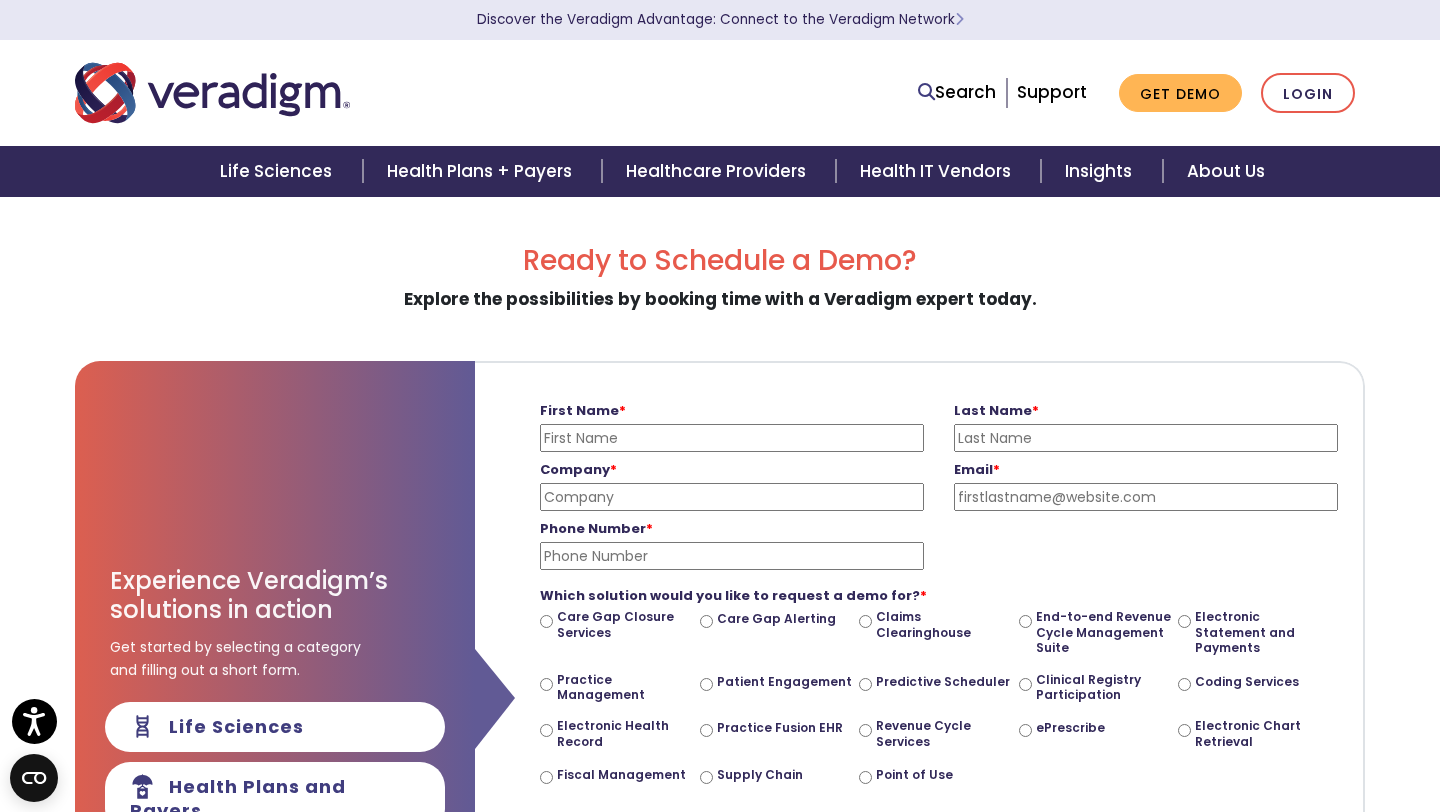 click at bounding box center [212, 93] 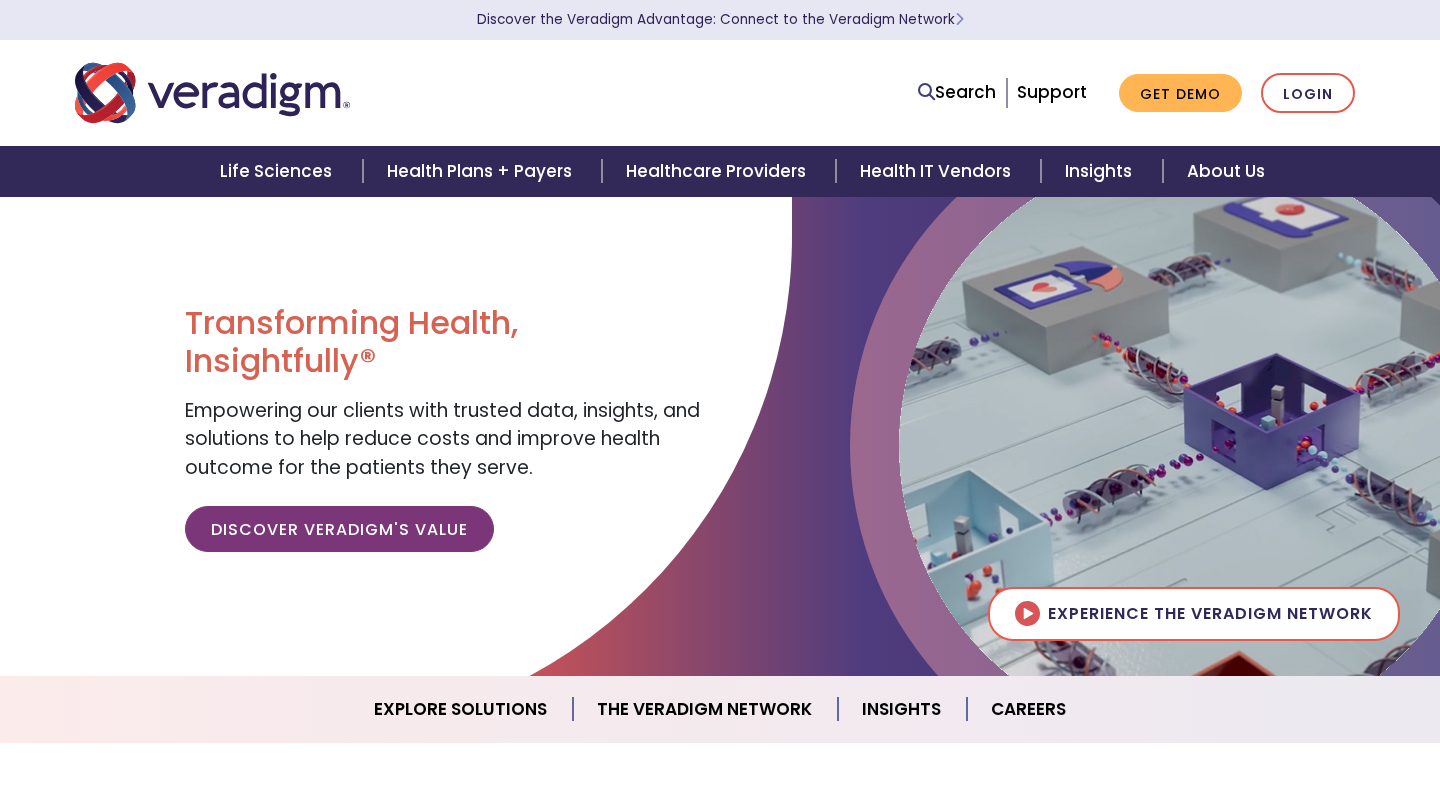 scroll, scrollTop: 0, scrollLeft: 0, axis: both 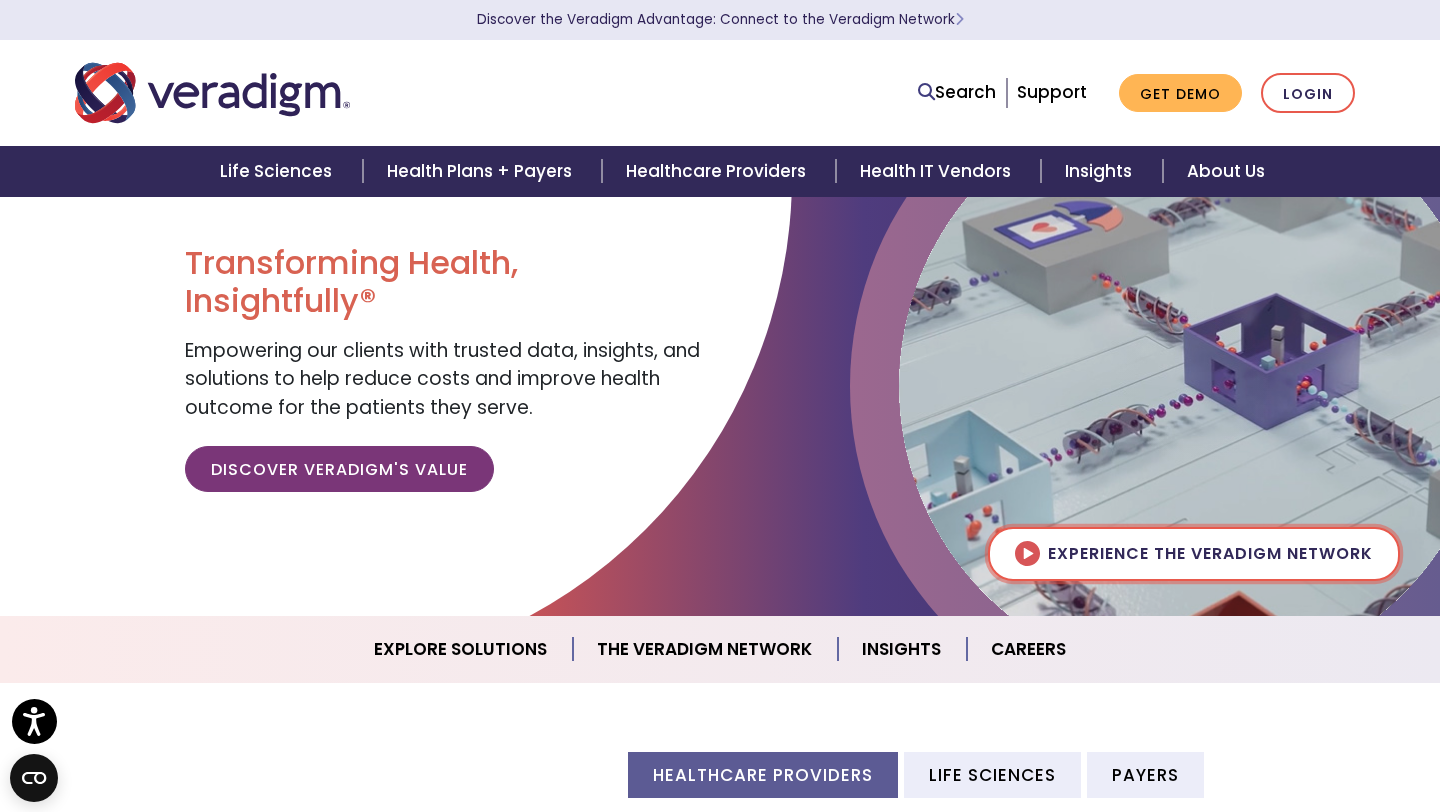 click at bounding box center [1194, 386] 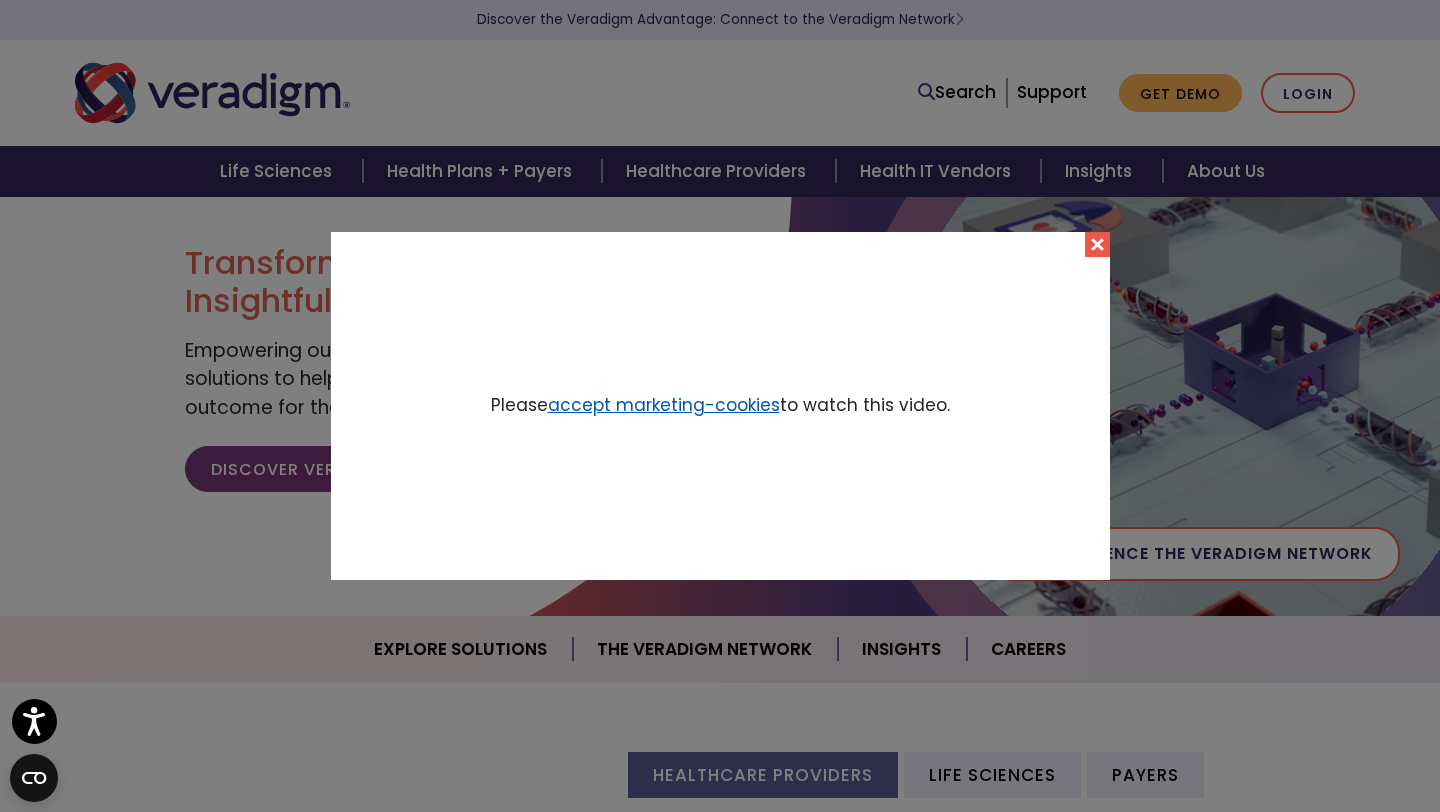 click on "accept marketing-cookies" at bounding box center (664, 405) 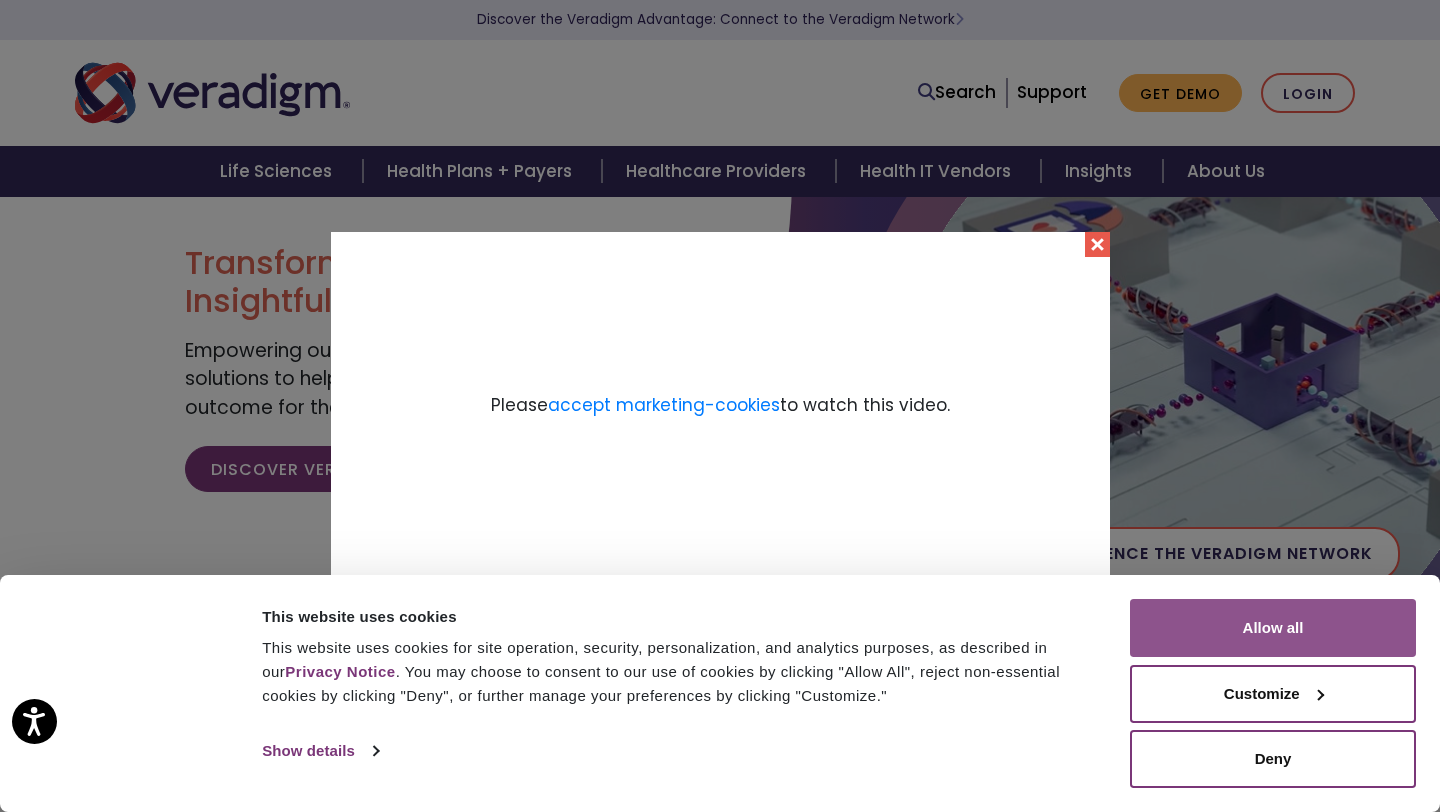 click on "Allow all" at bounding box center (1273, 628) 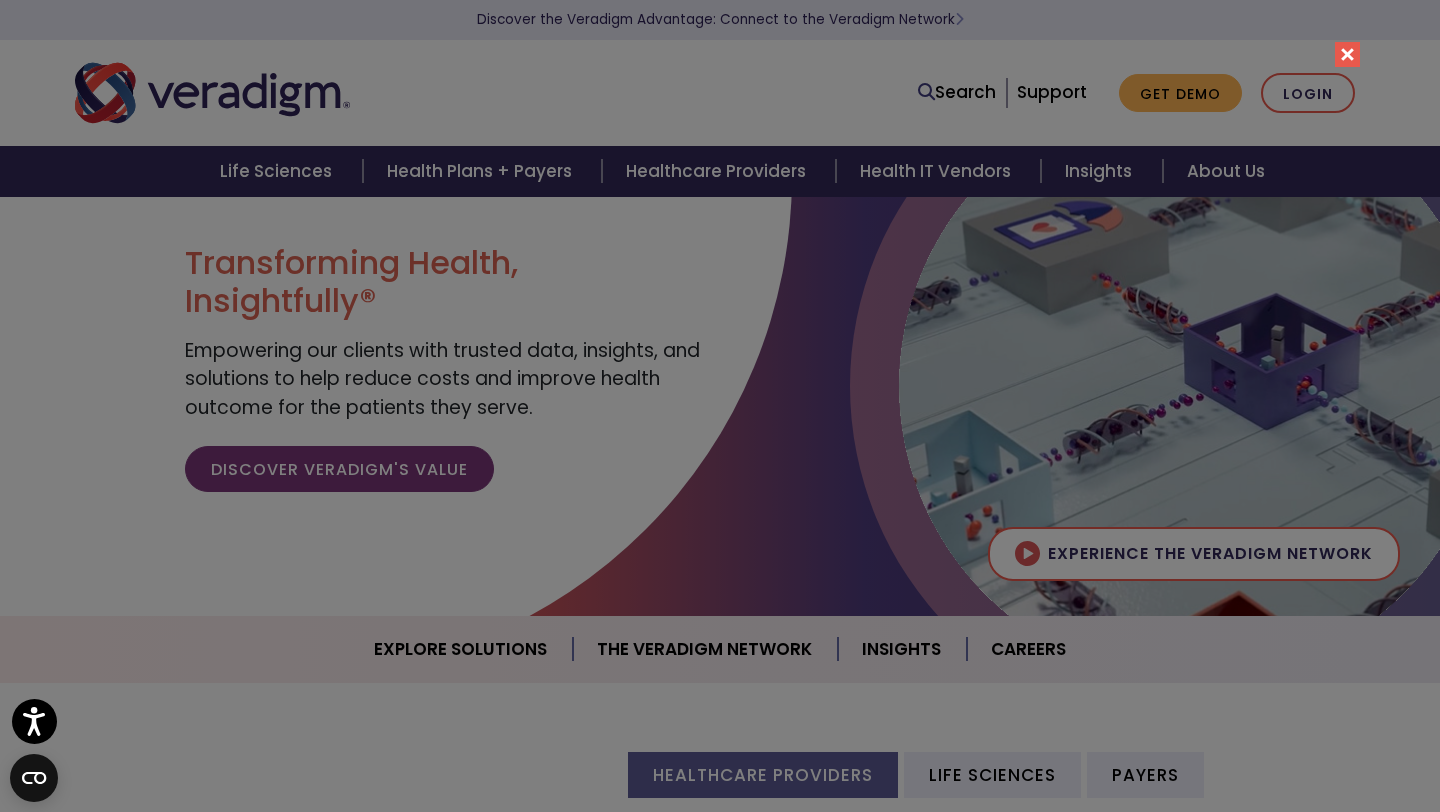 click at bounding box center (1347, 54) 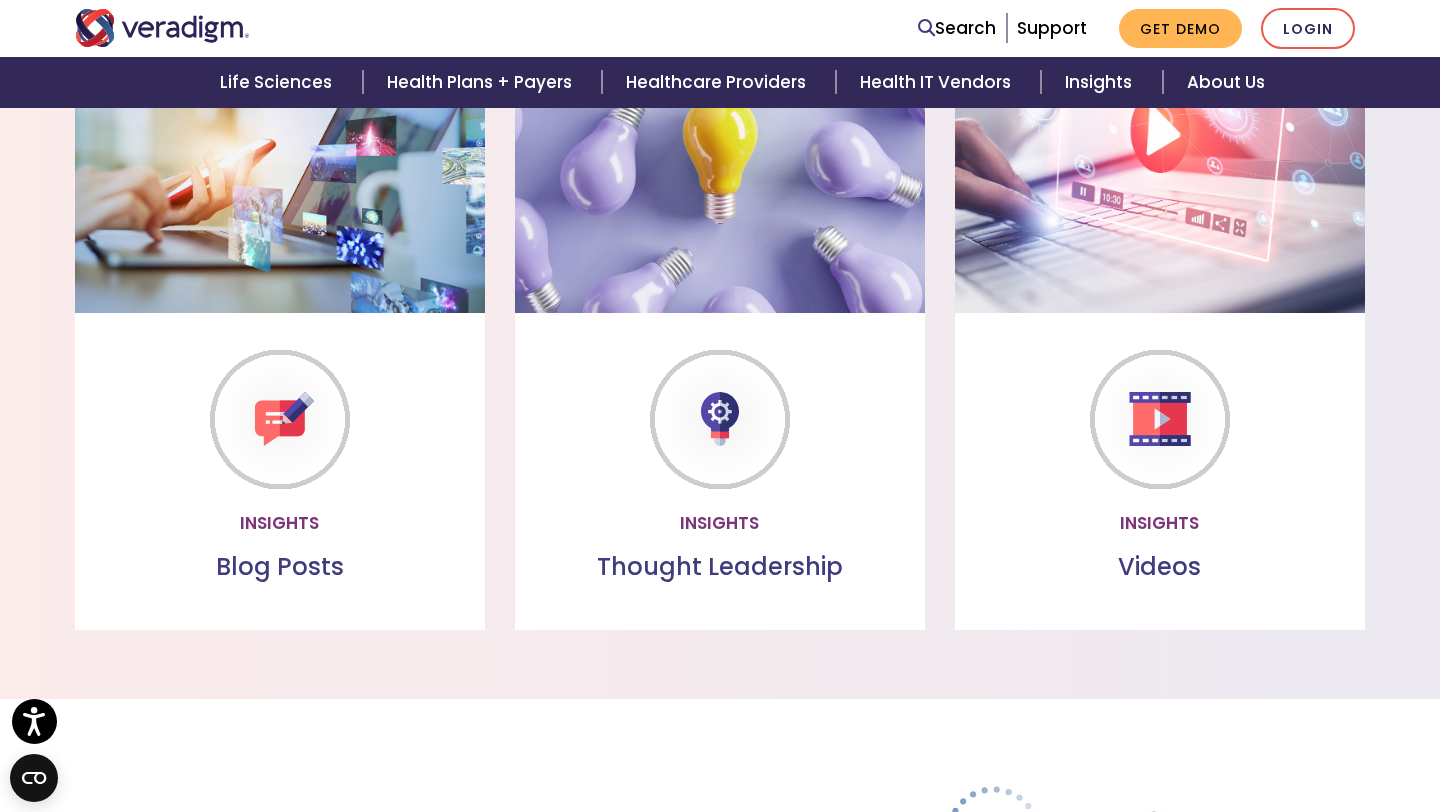 scroll, scrollTop: 1705, scrollLeft: 0, axis: vertical 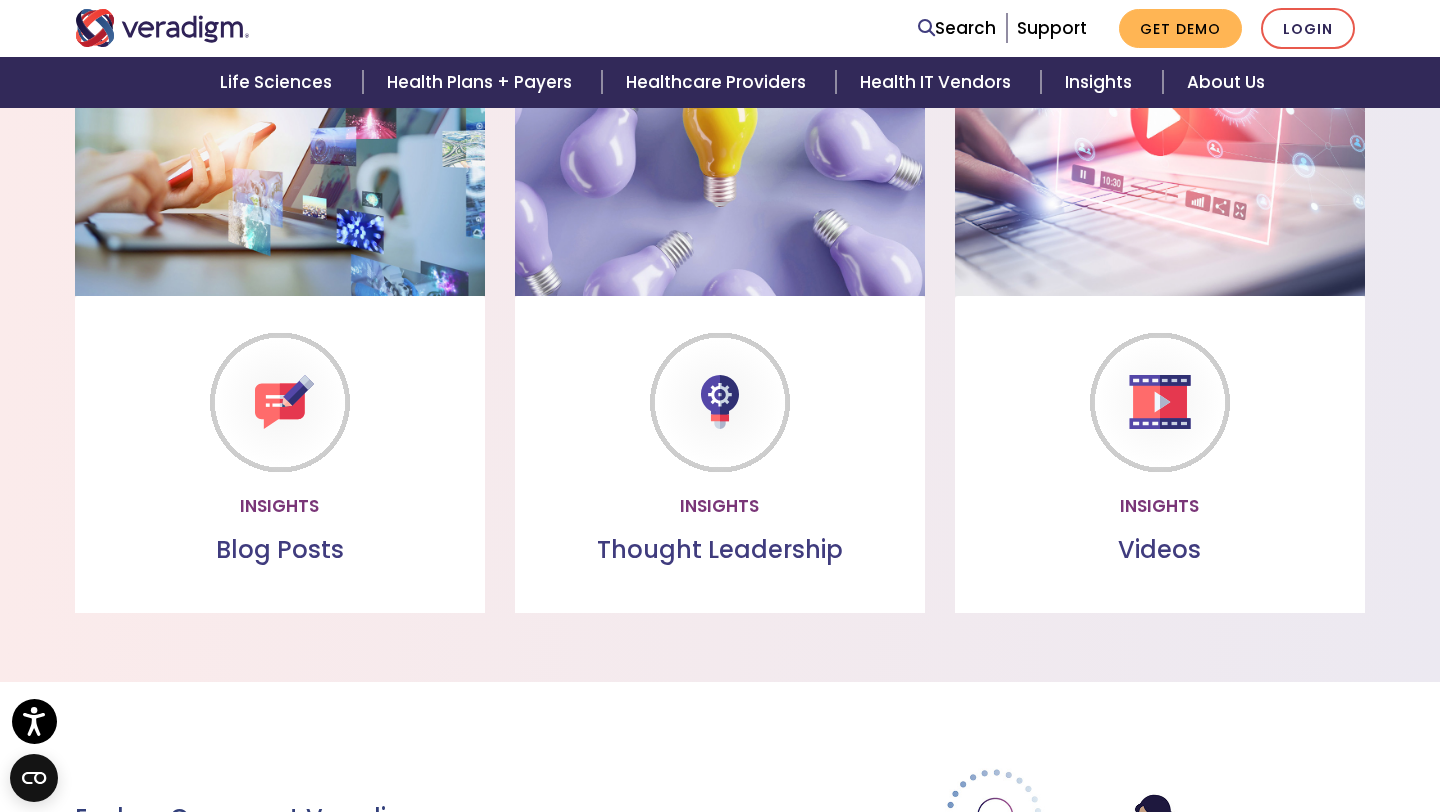 click on "Watch more" at bounding box center (1160, 505) 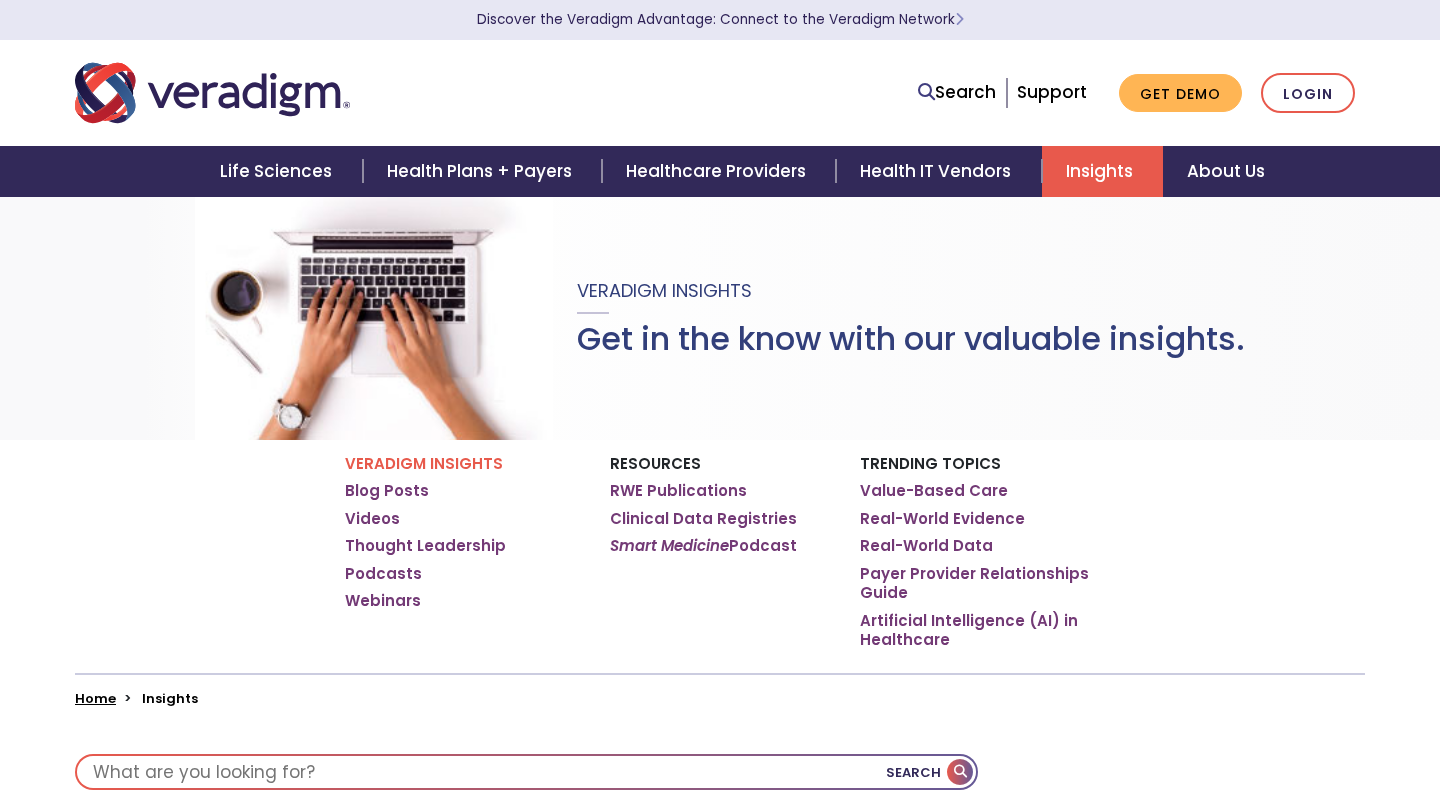 scroll, scrollTop: 0, scrollLeft: 0, axis: both 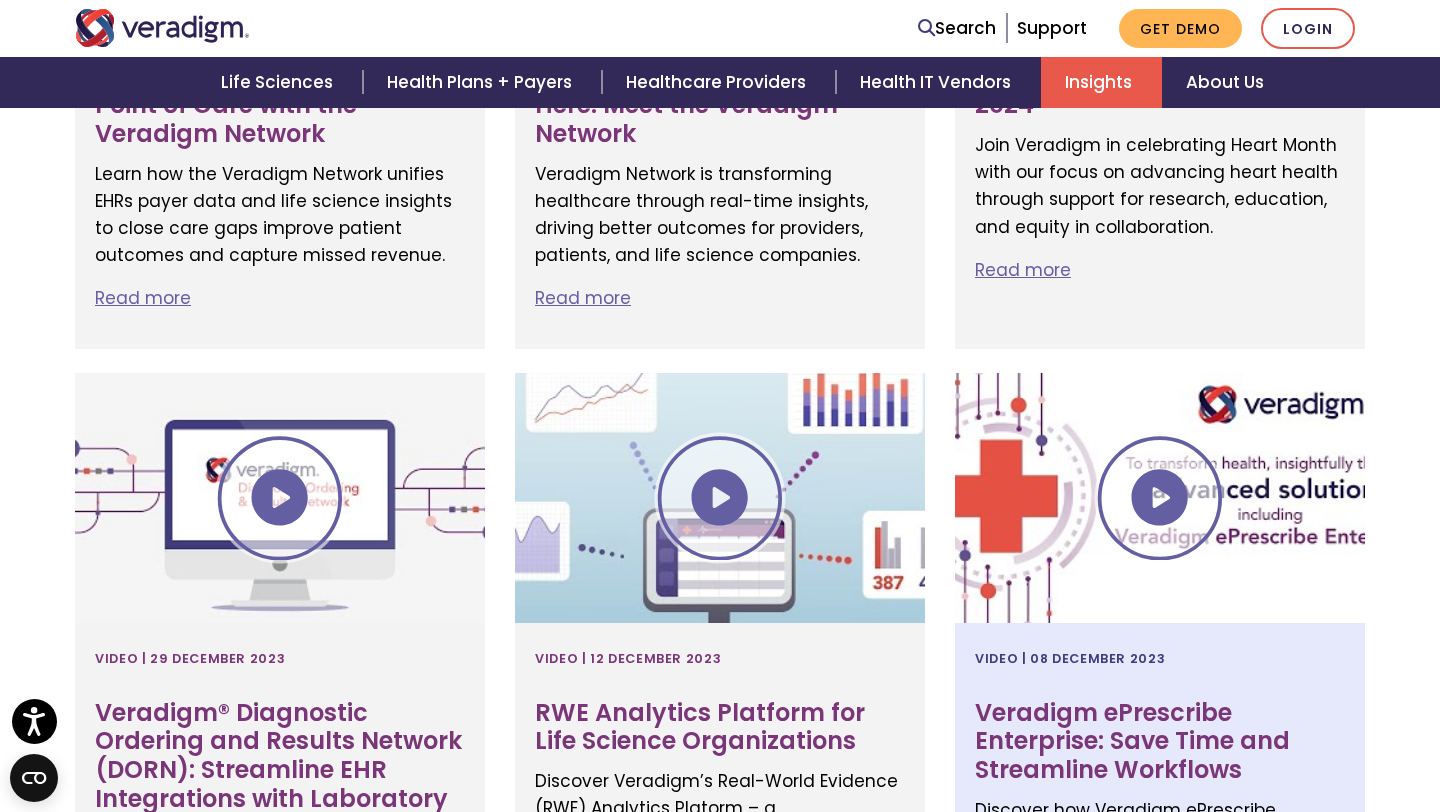 click at bounding box center [1160, 498] 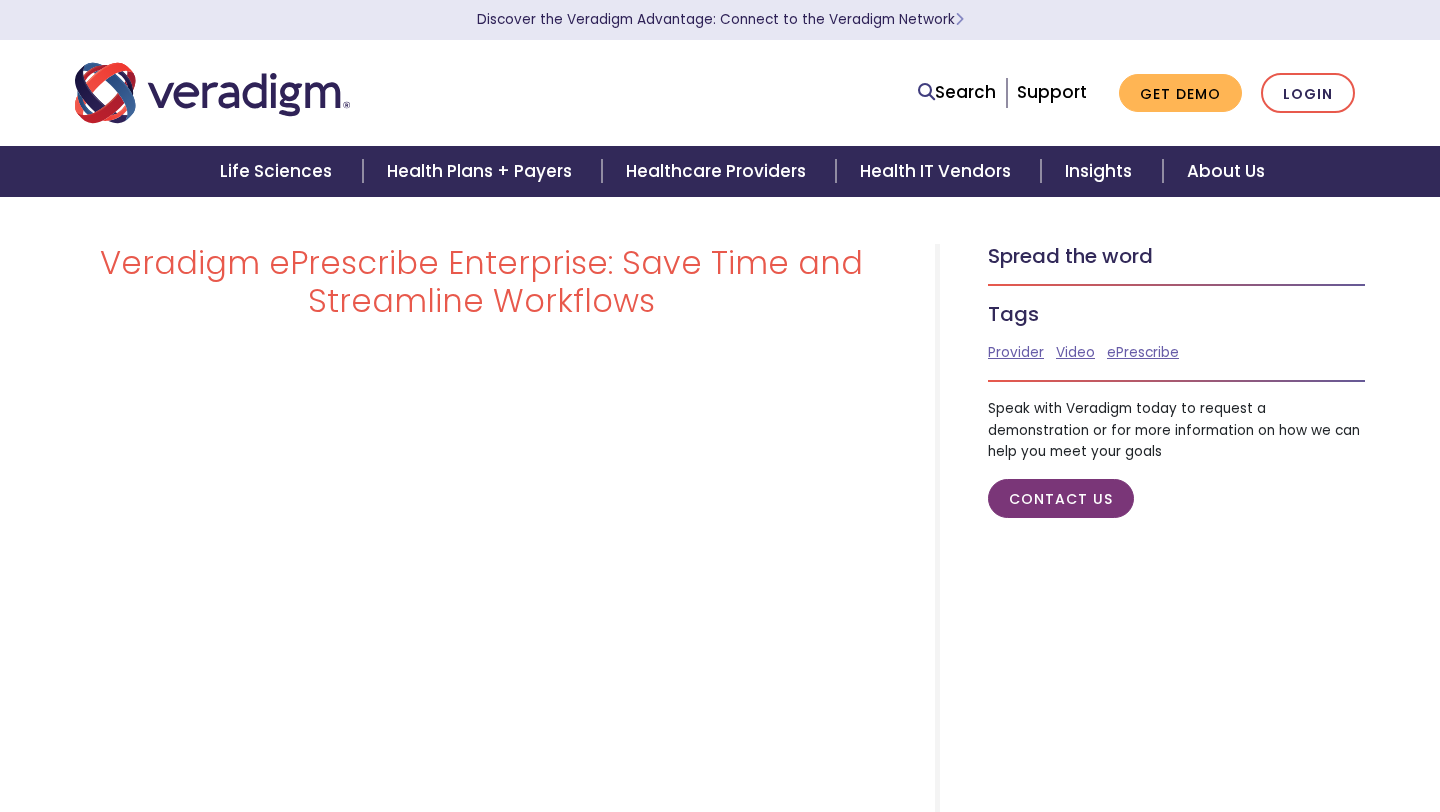 scroll, scrollTop: 0, scrollLeft: 0, axis: both 